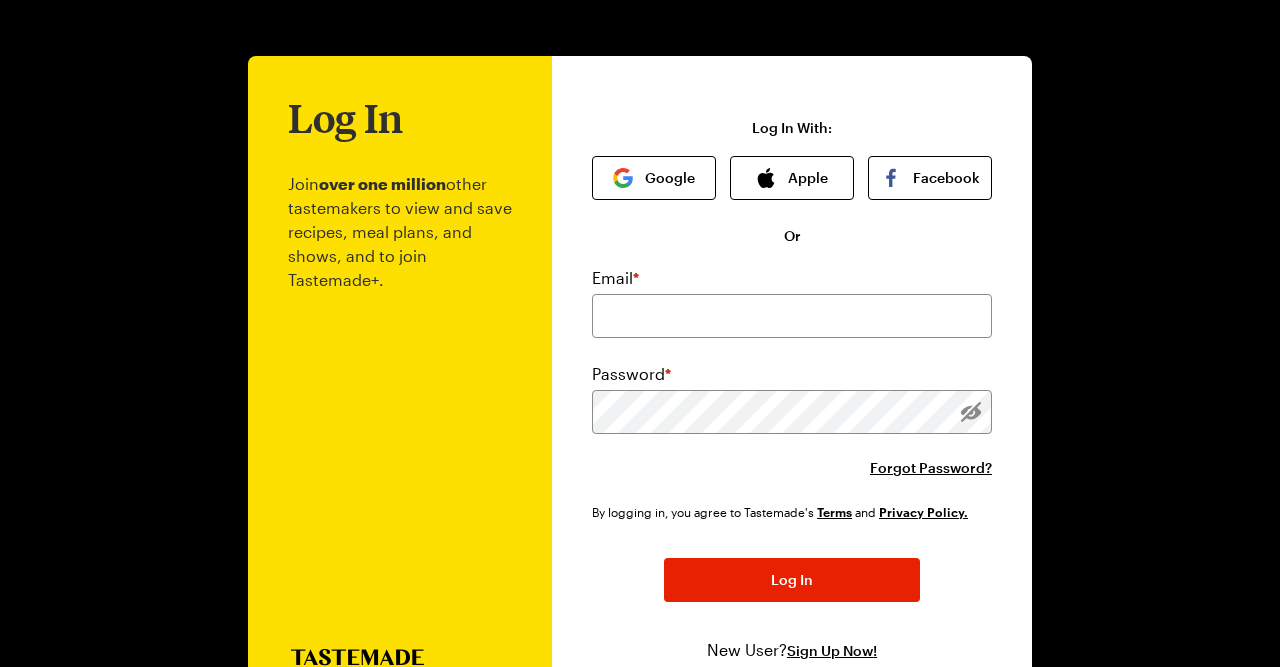 scroll, scrollTop: 0, scrollLeft: 0, axis: both 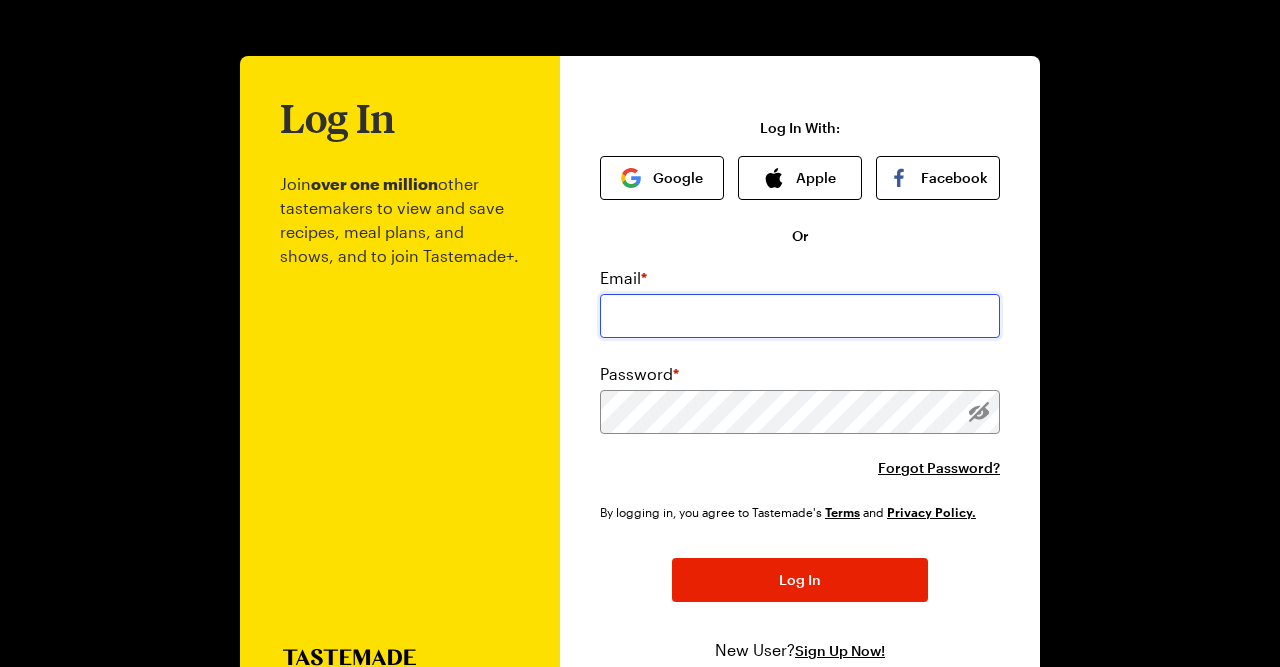 click at bounding box center [800, 316] 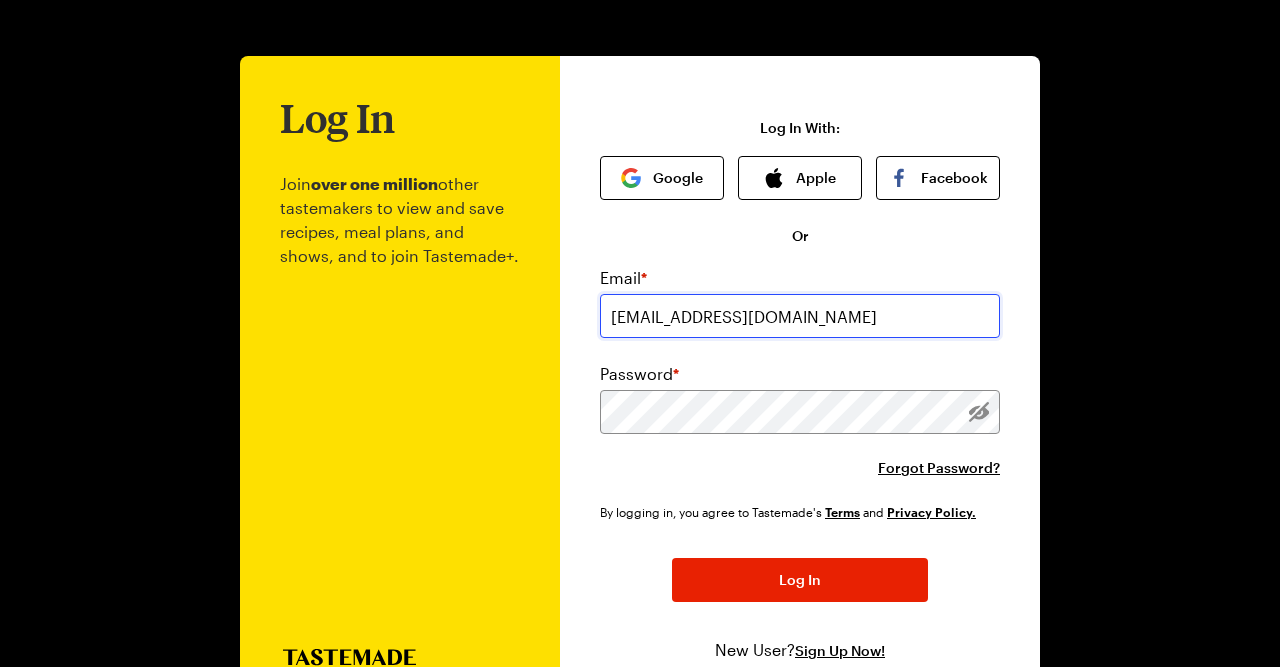 type on "[EMAIL_ADDRESS][DOMAIN_NAME]" 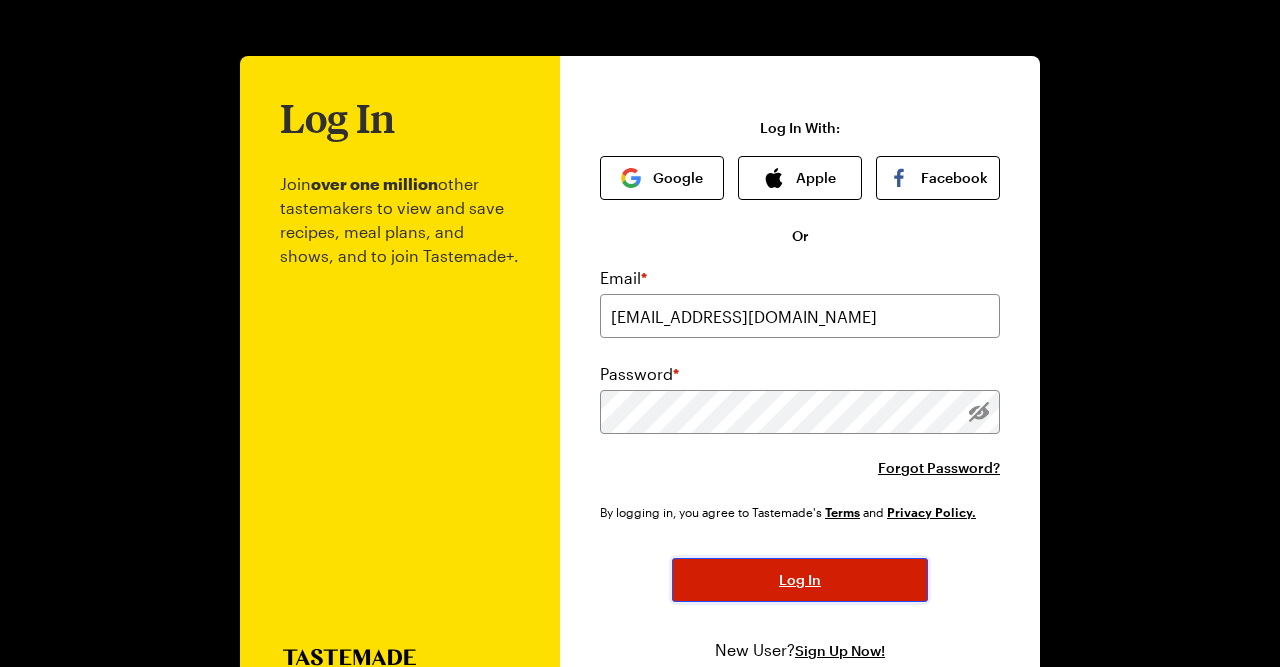 click on "Log In" at bounding box center (800, 580) 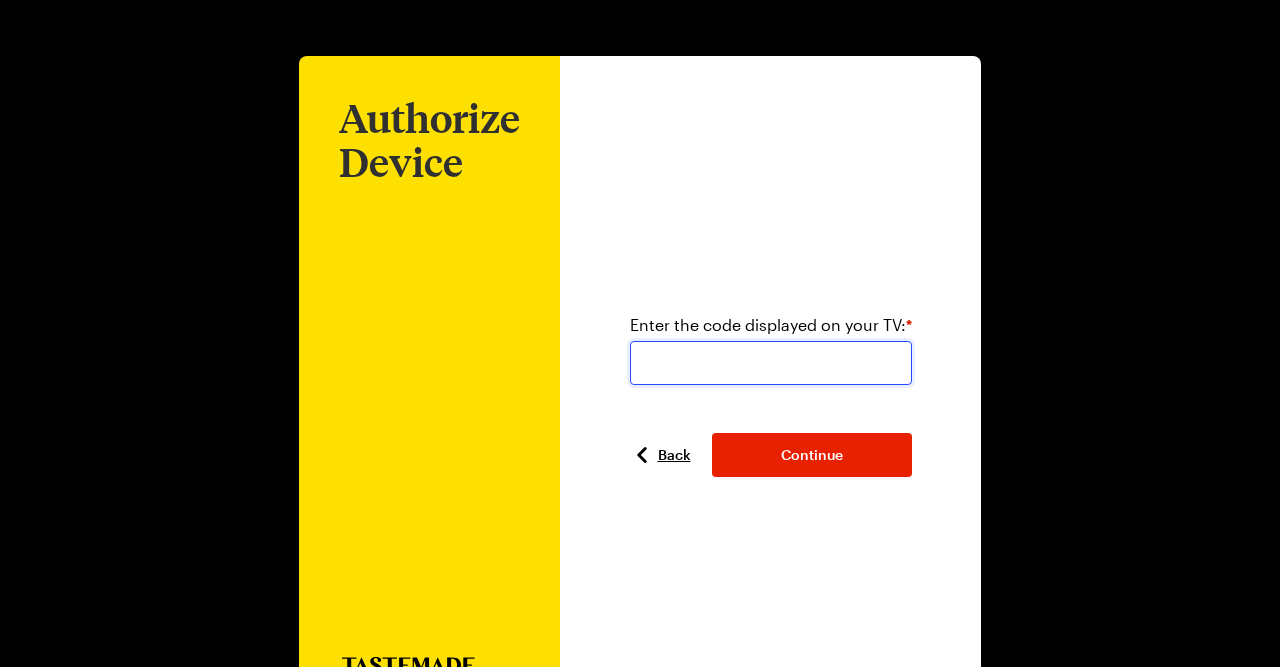 click at bounding box center [771, 363] 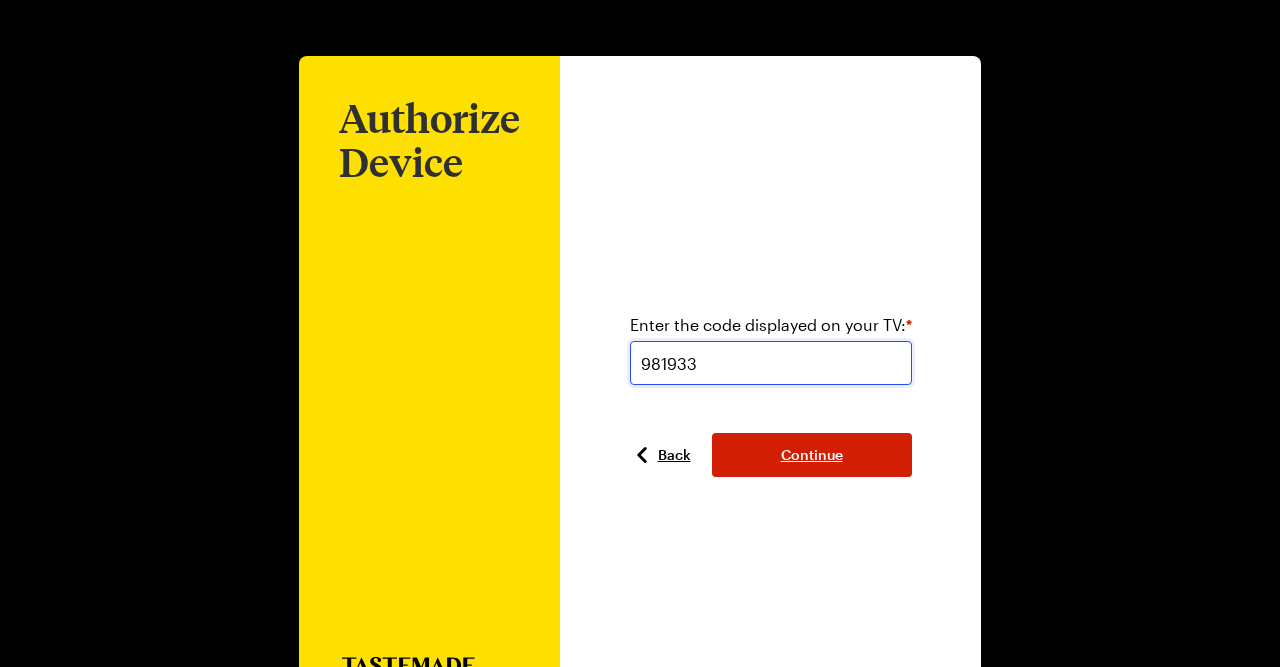 type on "981933" 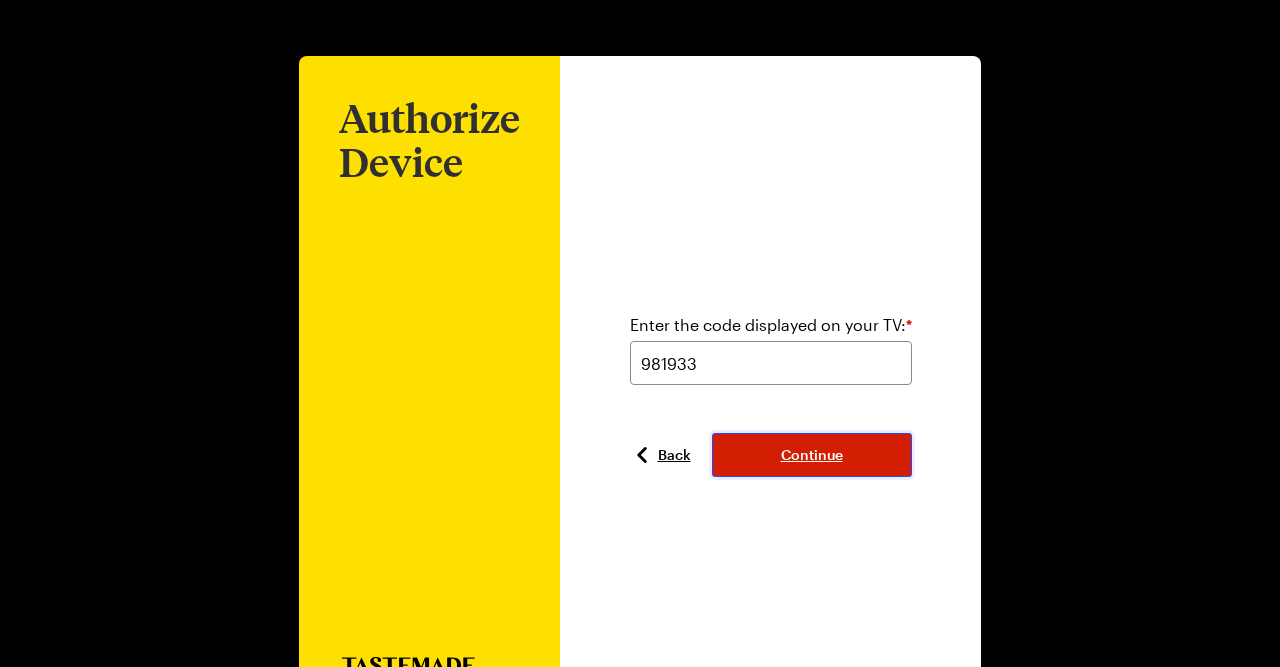 click on "Continue" at bounding box center (812, 455) 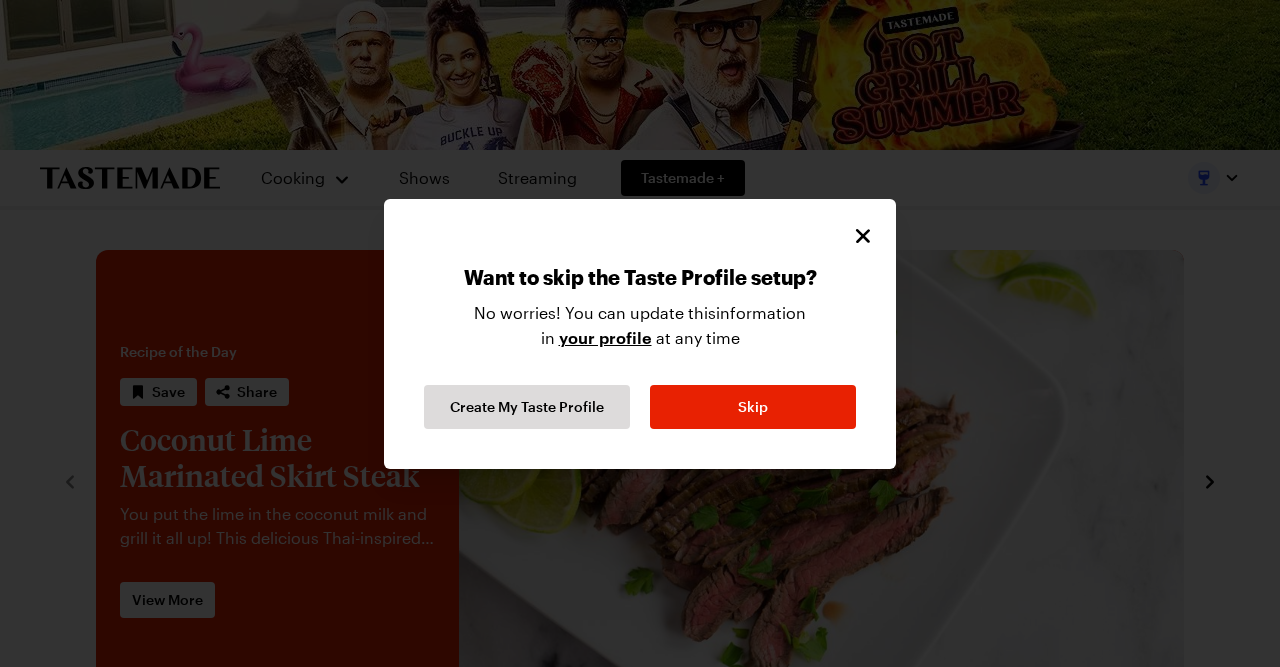 scroll, scrollTop: 0, scrollLeft: 0, axis: both 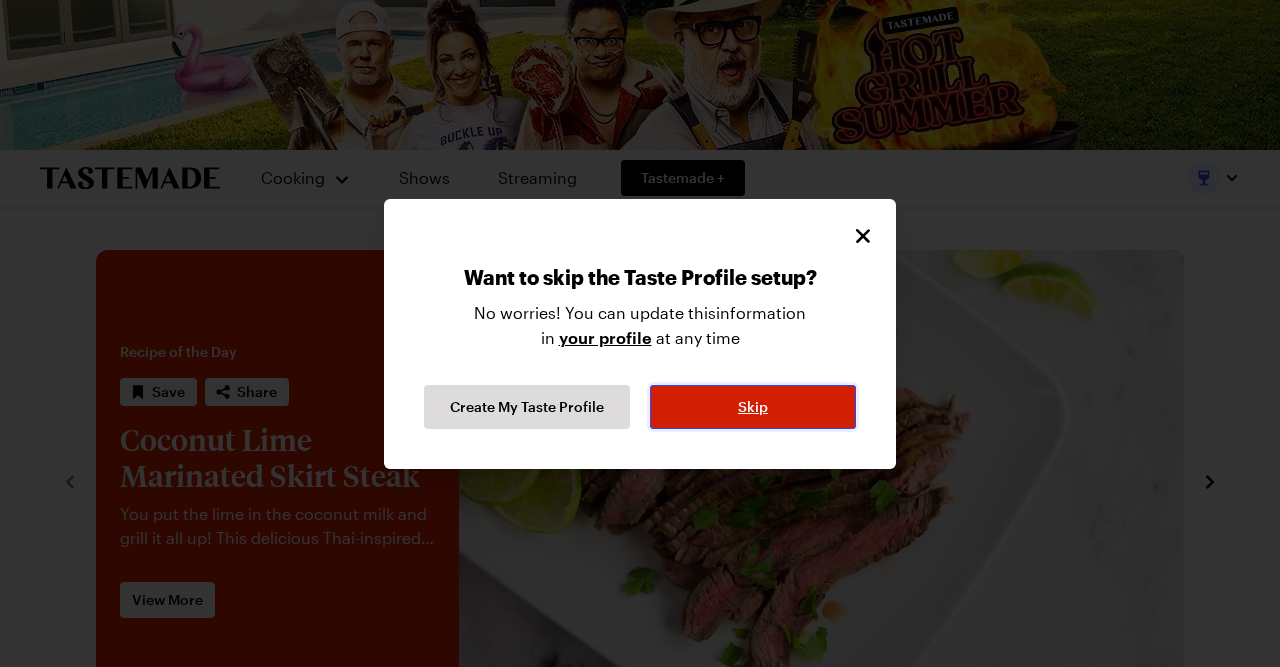 click on "Skip" at bounding box center [753, 407] 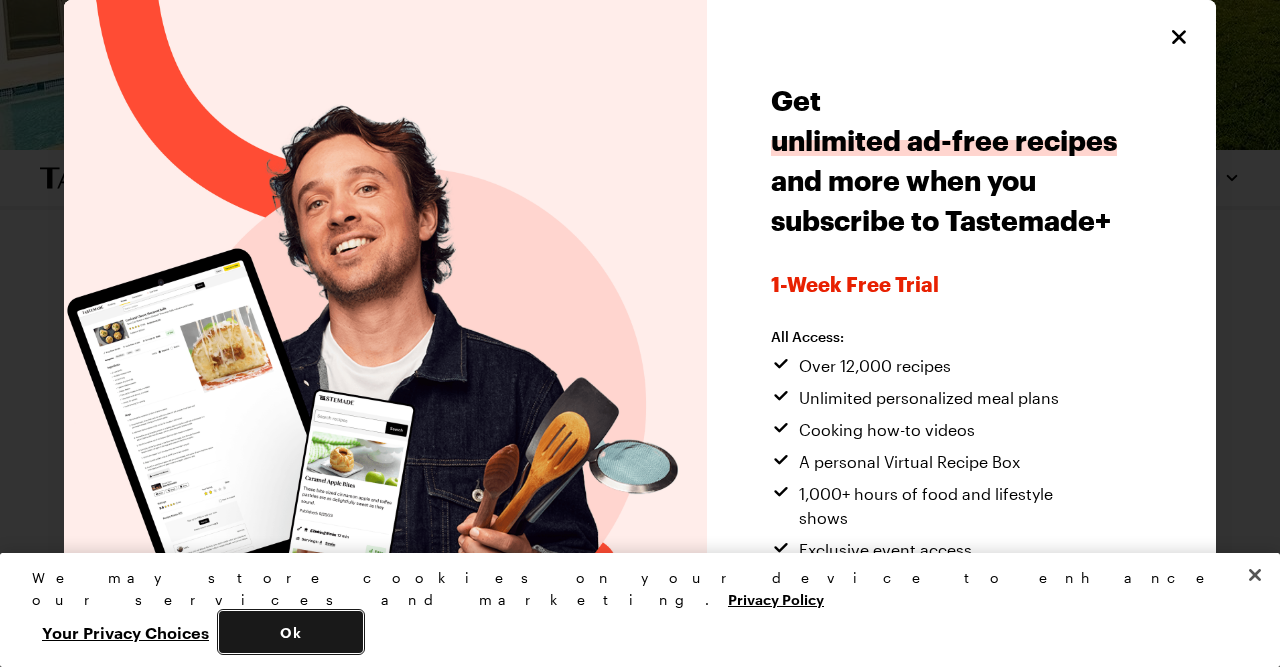 click on "Ok" at bounding box center [291, 632] 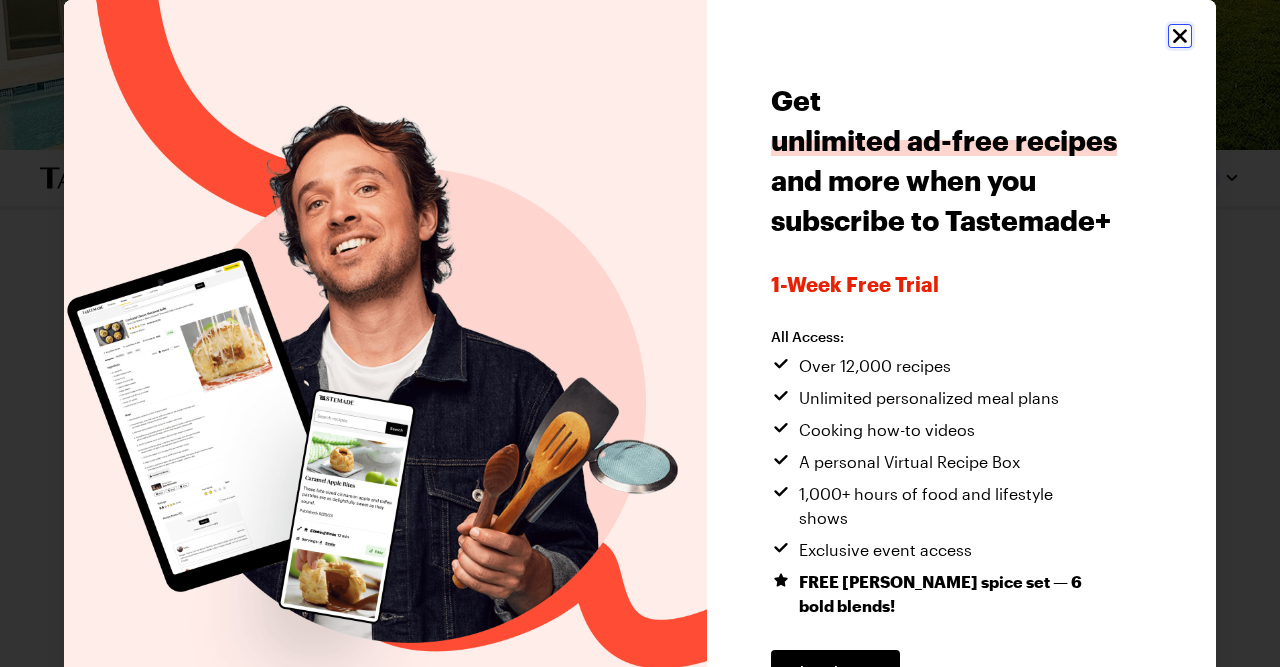 click 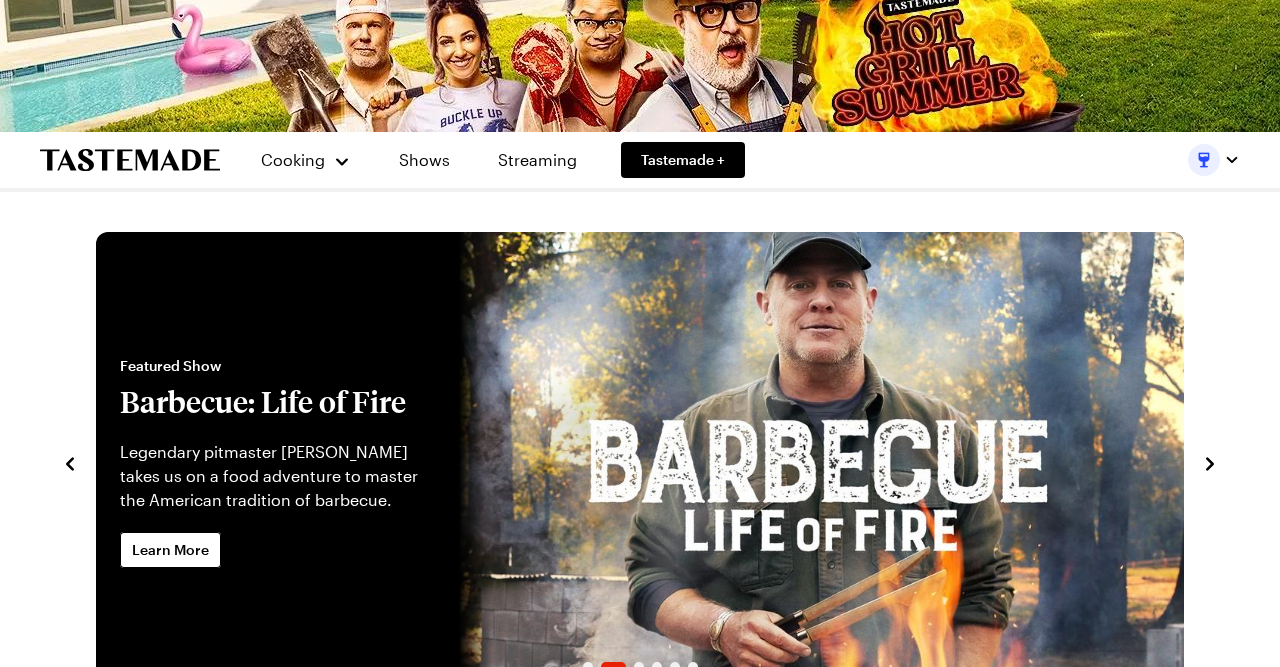 scroll, scrollTop: 0, scrollLeft: 0, axis: both 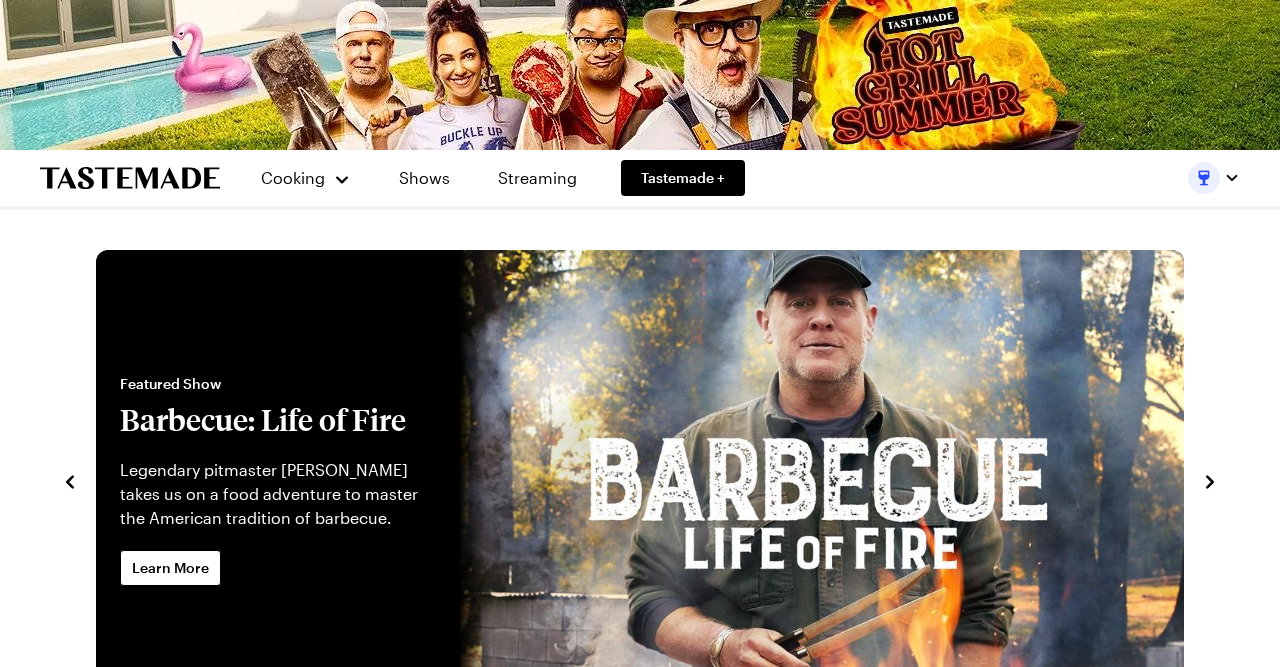 click at bounding box center [1232, 178] 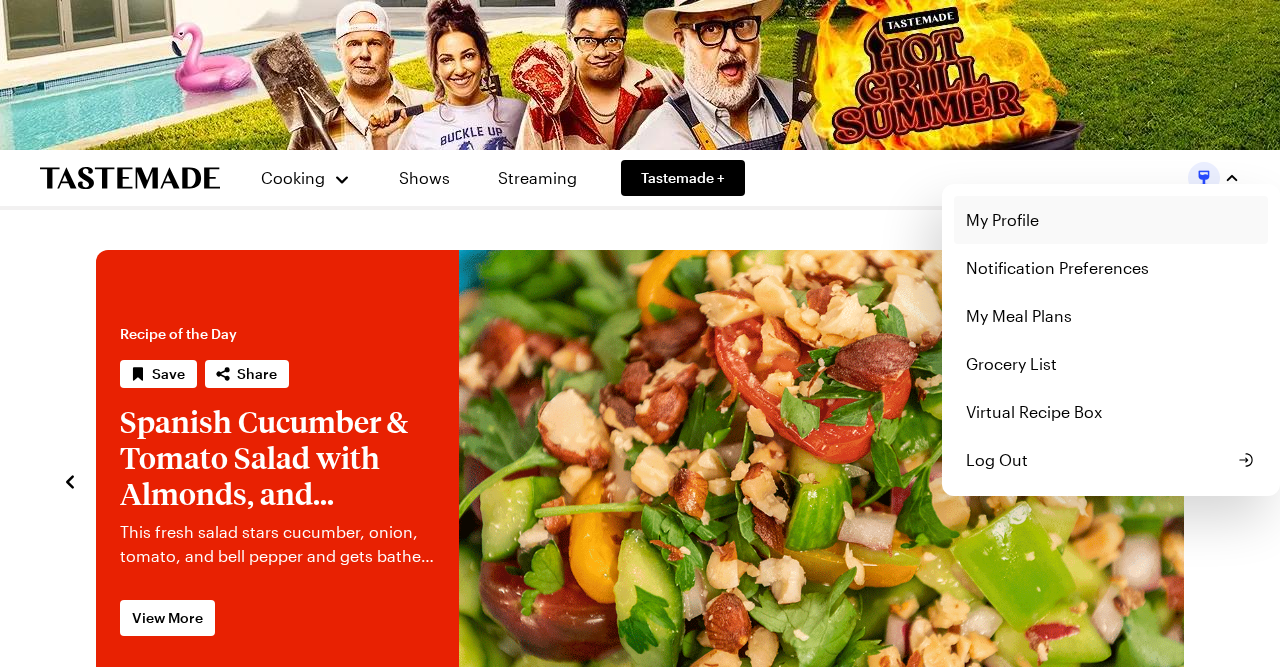 click on "My Profile" at bounding box center [1111, 220] 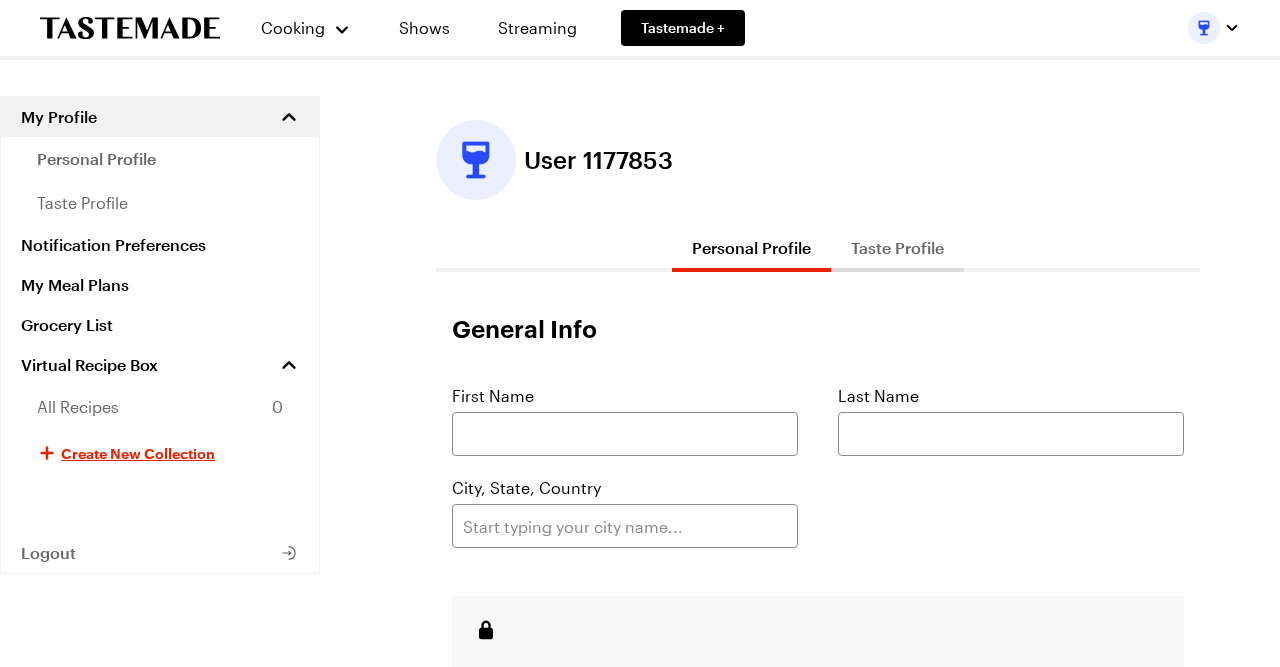 click at bounding box center (1232, 28) 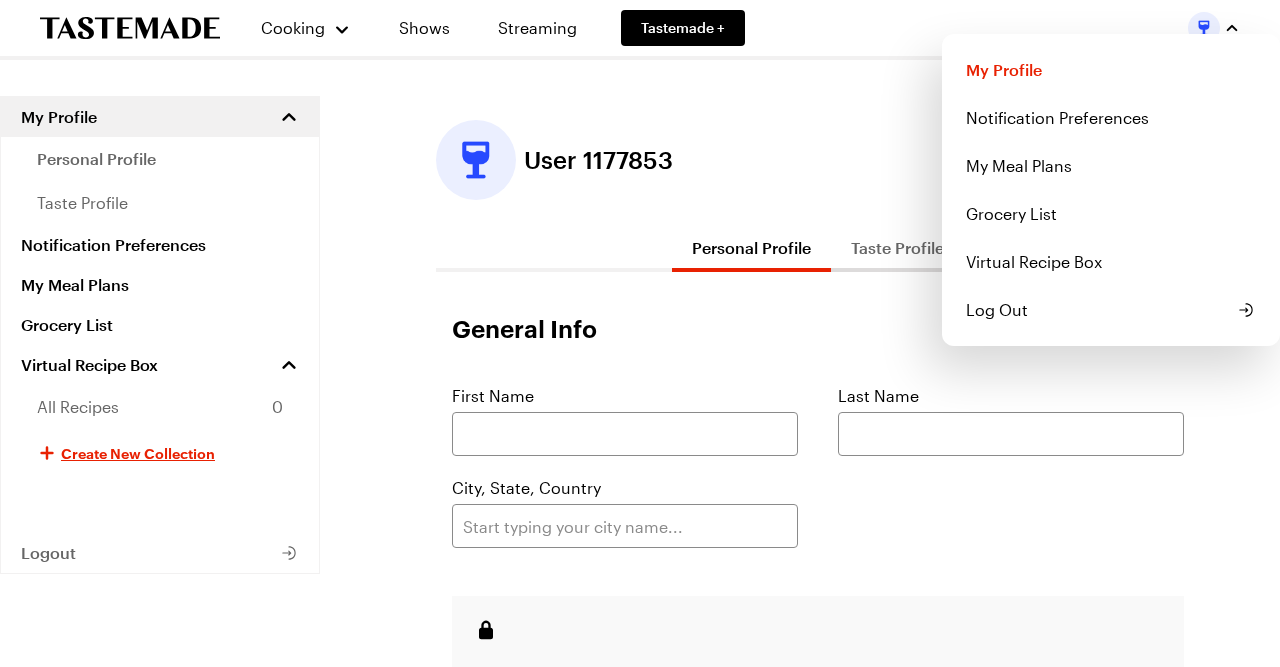 click on "Cooking Shows Streaming Tastemade + My Profile Notification Preferences My Meal Plans Grocery List Virtual Recipe Box Log Out My Profile personal profile taste profile Notification Preferences My Meal Plans Grocery List Virtual Recipe Box All Recipes 0 Create New Collection Logout User 1177853 Personal Profile Taste Profile General Info First Name Last Name City, State, Country Personal Info (Only visible to Tastemade) Email  * [EMAIL_ADDRESS][DOMAIN_NAME] Phone Number Reset Password Delete Account Cancel Save Changes Get Our Newsletter Stay in the loop with weekly recipes, tips, show recommendations, and more from Tastemade. Sign Up About Press Advertise Careers Contact Privacy Terms Accessibility Help Center Your Privacy Choices Shop Tastemade on  Instagram Tastemade on  Pinterest Tastemade on  TikTok Tastemade on  Snapchat Tastemade on  Amazon Live 2025  © Tastemade, Inc." at bounding box center (640, 694) 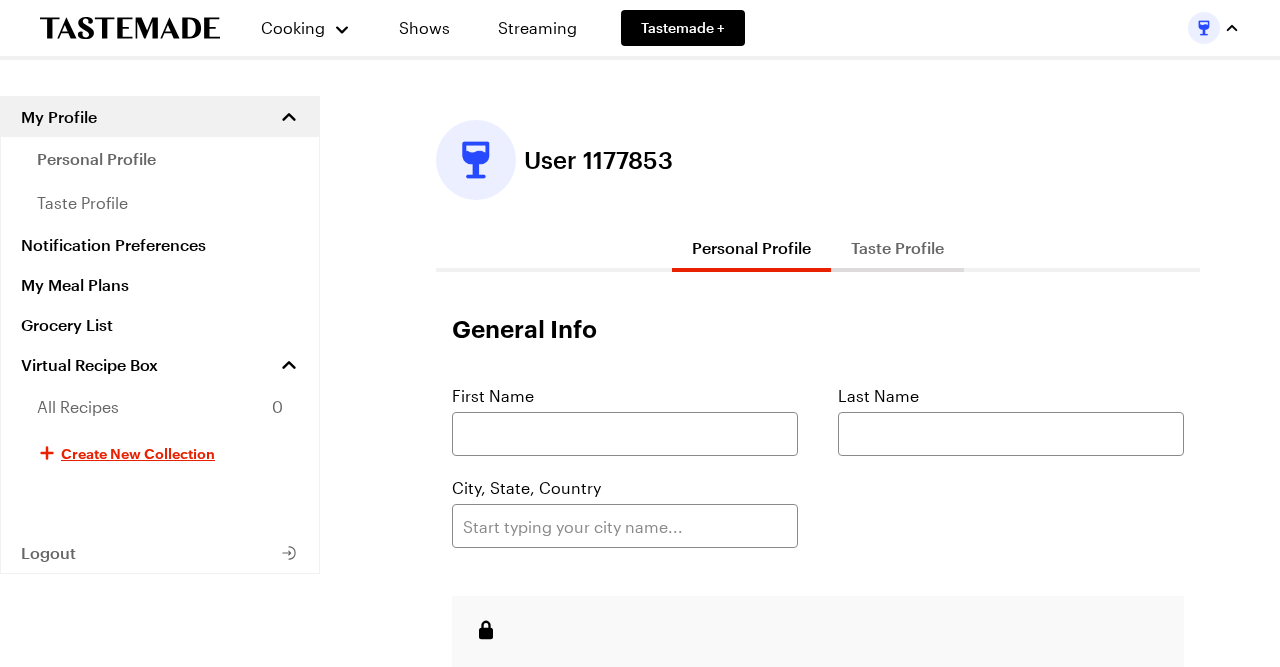 click at bounding box center (1204, 28) 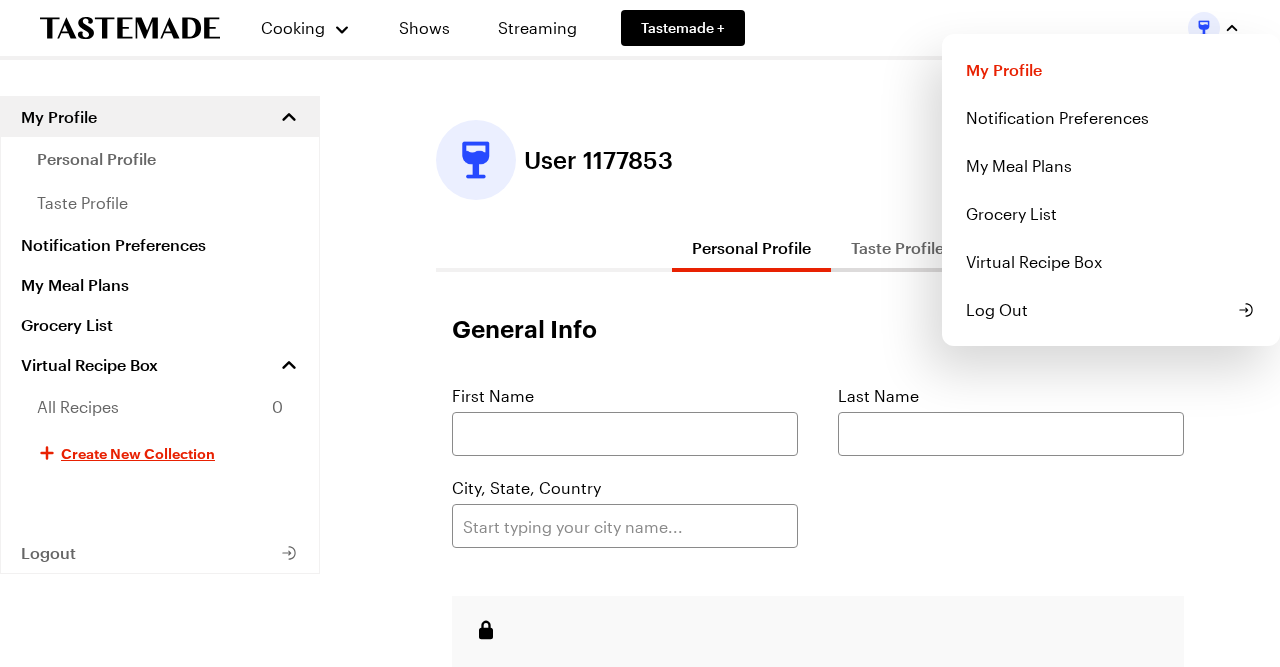 click on "My Profile" at bounding box center [1111, 70] 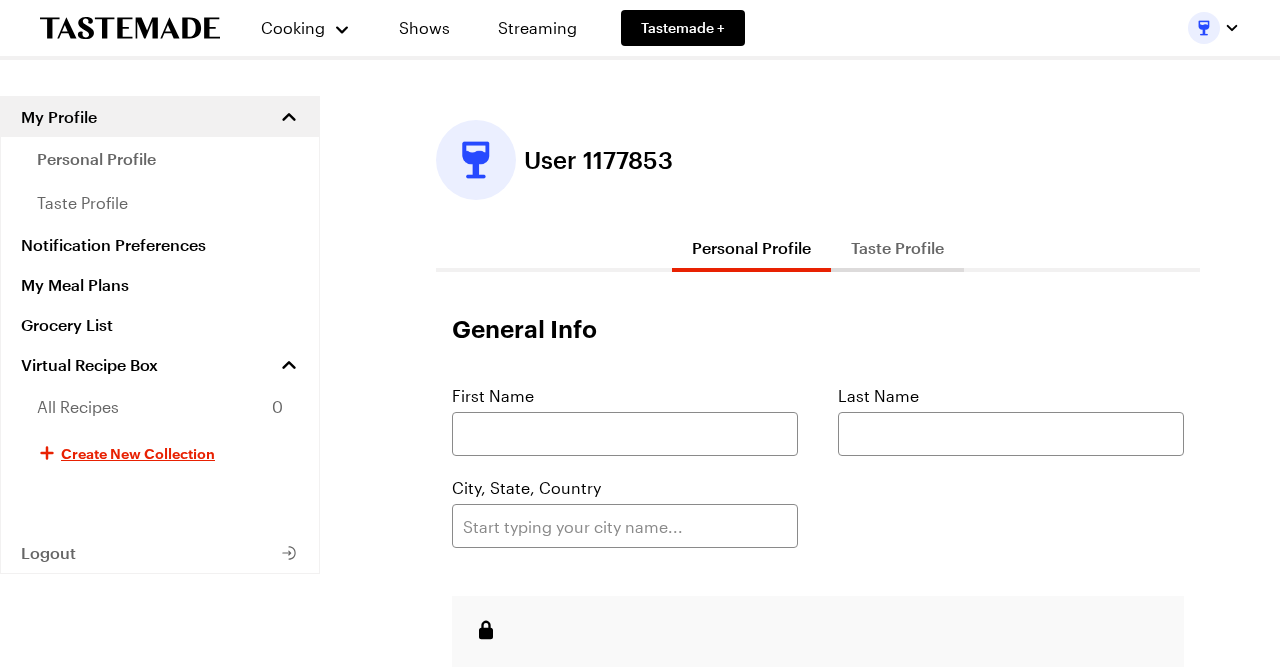 click at bounding box center [1204, 28] 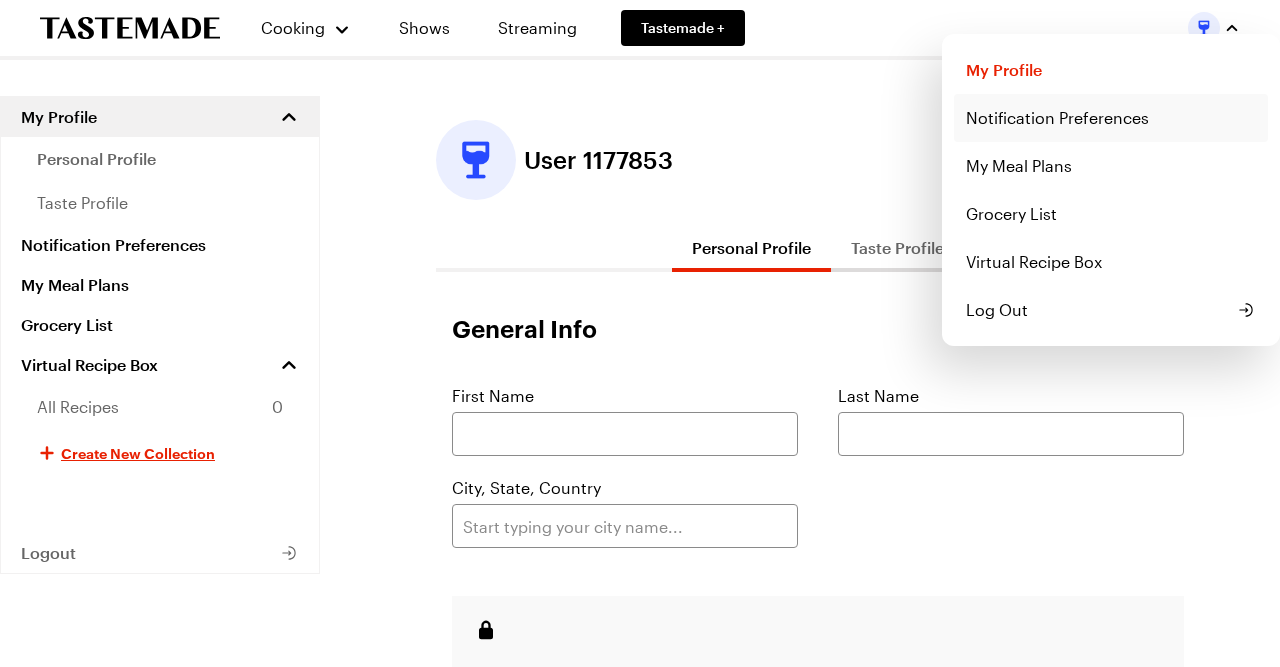 click on "Notification Preferences" at bounding box center (1111, 118) 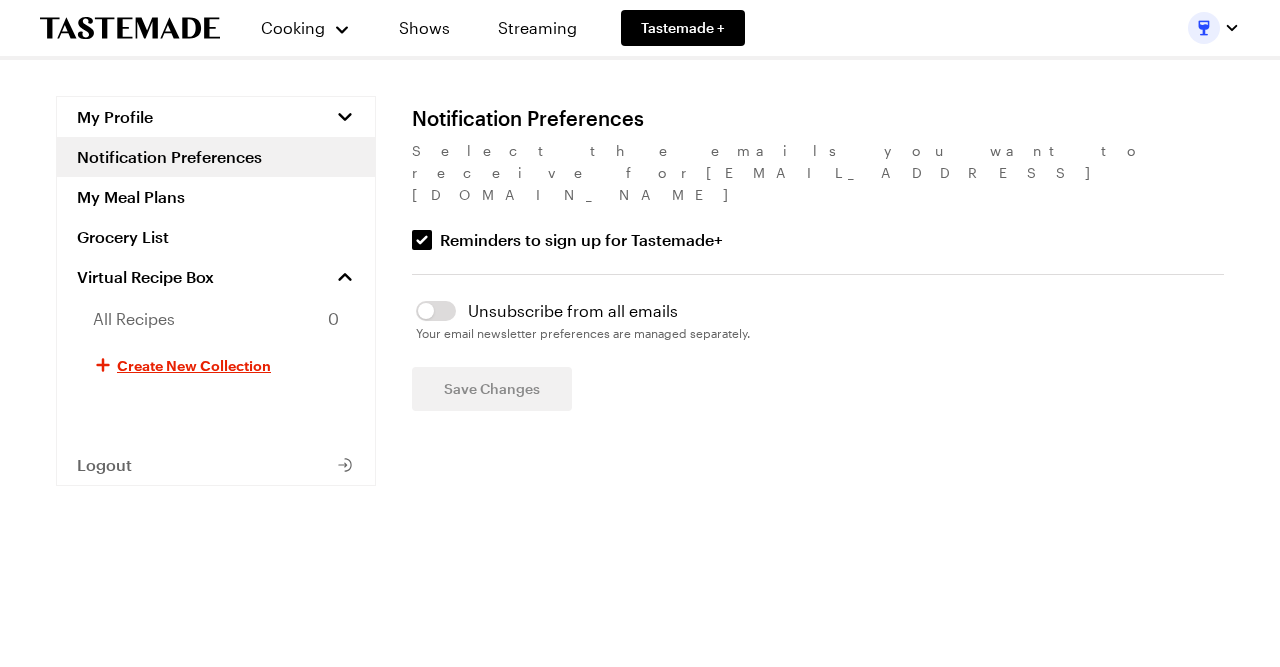 click at bounding box center [1204, 28] 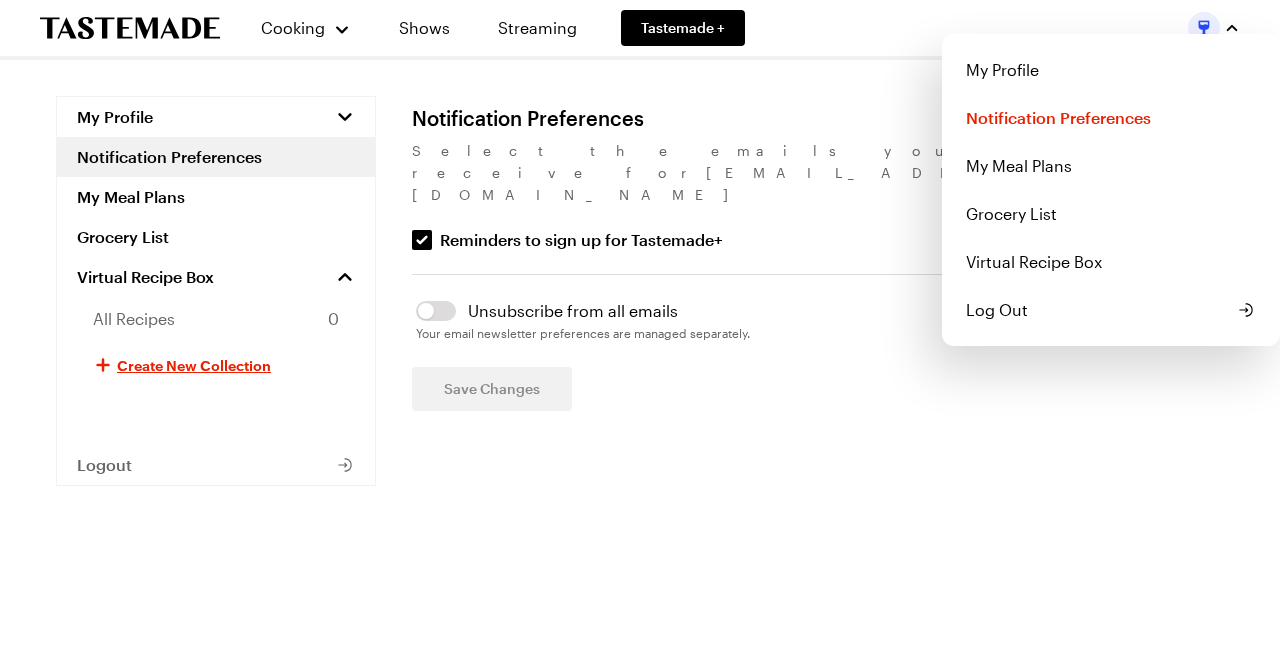 click on "Cooking Shows Streaming Tastemade + My Profile Notification Preferences My Meal Plans Grocery List Virtual Recipe Box Log Out My Profile Notification Preferences My Meal Plans Grocery List Virtual Recipe Box All Recipes 0 Create New Collection Logout Notification Preferences Select the emails you want to receive for  [EMAIL_ADDRESS][DOMAIN_NAME] Reminders to sign up for Tastemade+ Reminders to sign up for Tastemade+ Unsubscribe from all emails Unsubscribe from all emails Your email newsletter preferences are managed separately. Save Changes Get Our Newsletter Stay in the loop with weekly recipes, tips, show recommendations, and more from Tastemade. Sign Up About Press Advertise Careers Contact Privacy Terms Accessibility Help Center Your Privacy Choices Shop Tastemade on  Instagram Tastemade on  Pinterest Tastemade on  TikTok Tastemade on  Snapchat Tastemade on  Amazon Live 2025  © Tastemade, Inc." at bounding box center (640, 548) 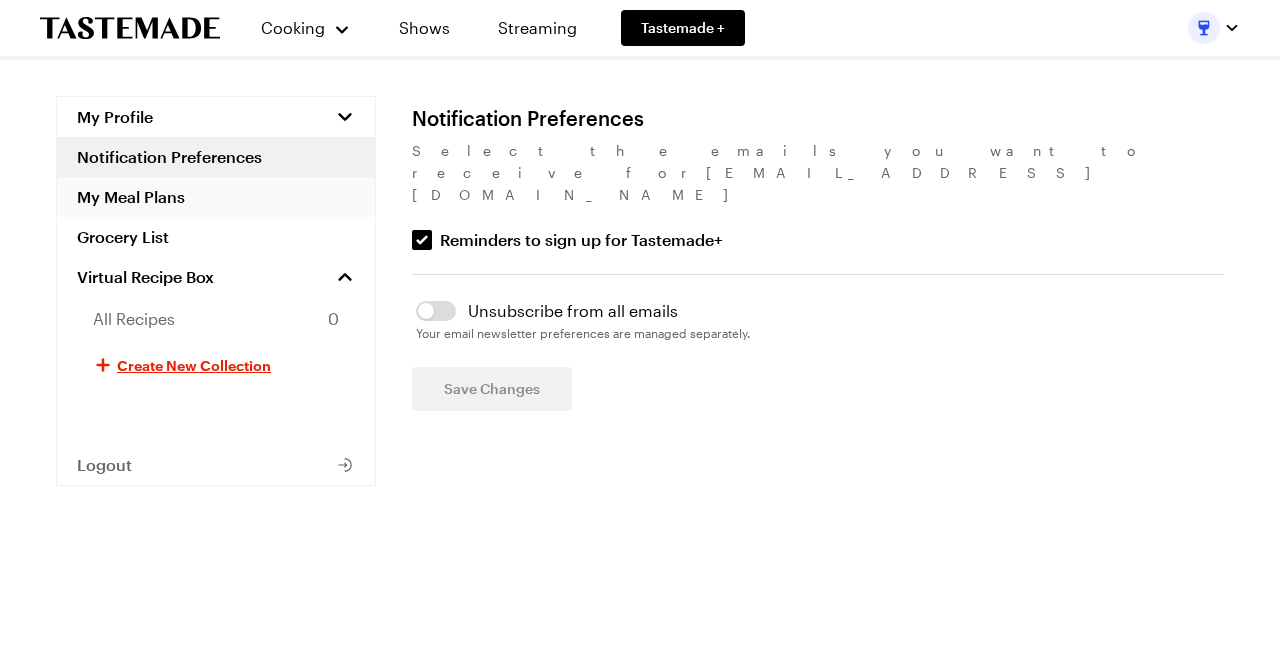 click on "My Meal Plans" at bounding box center (216, 197) 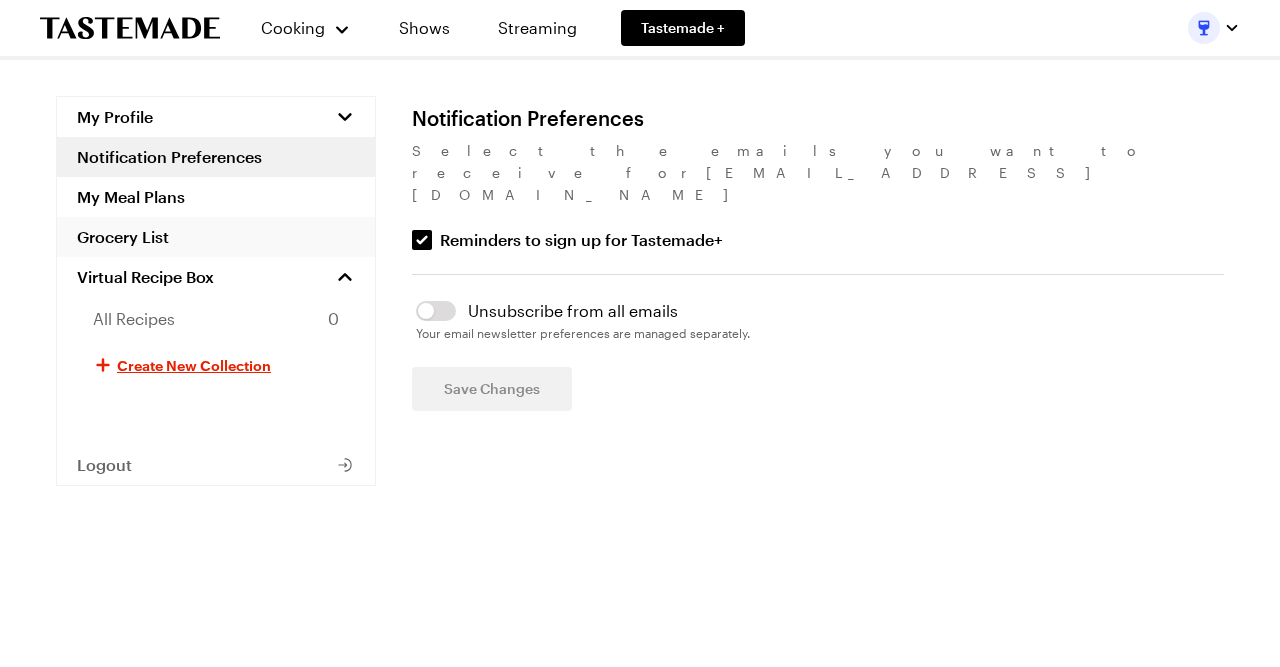 click on "Grocery List" at bounding box center [216, 237] 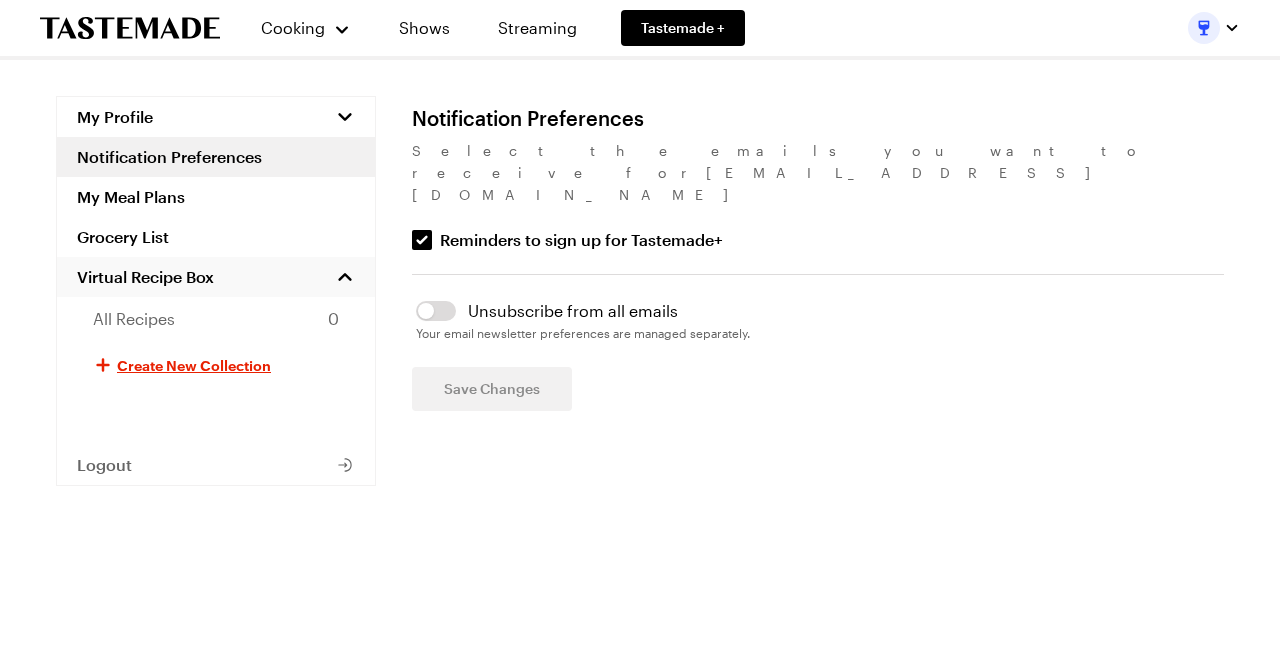 click on "Virtual Recipe Box" at bounding box center (216, 277) 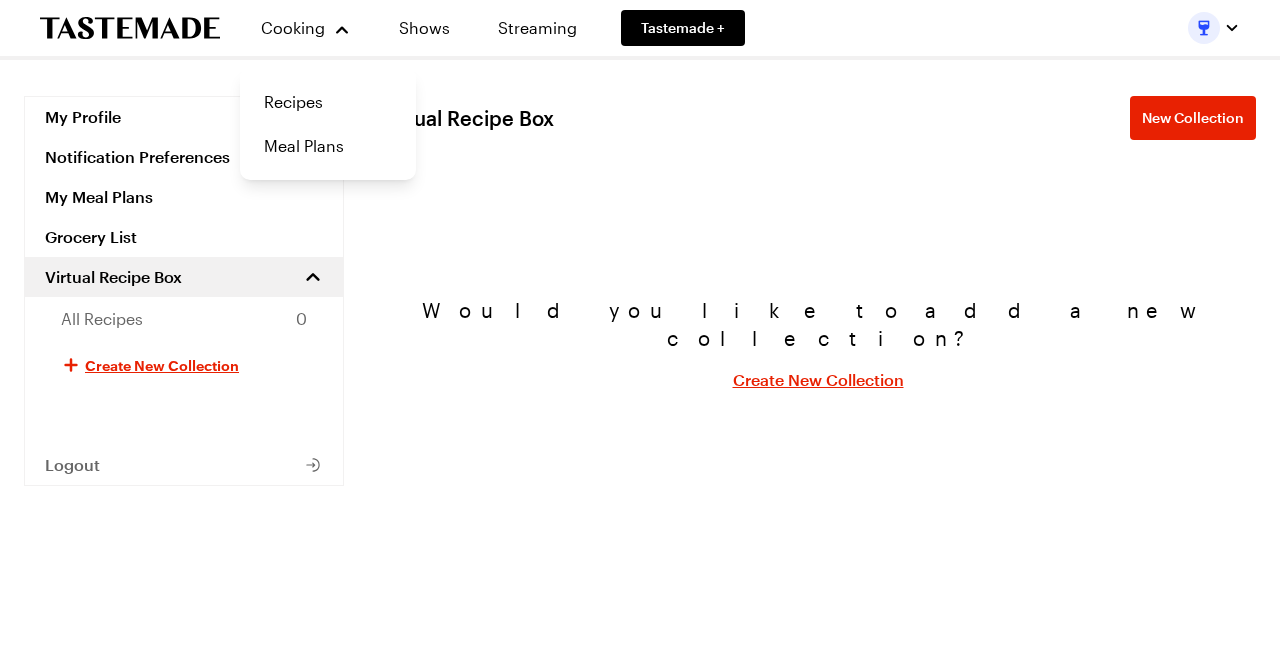 click 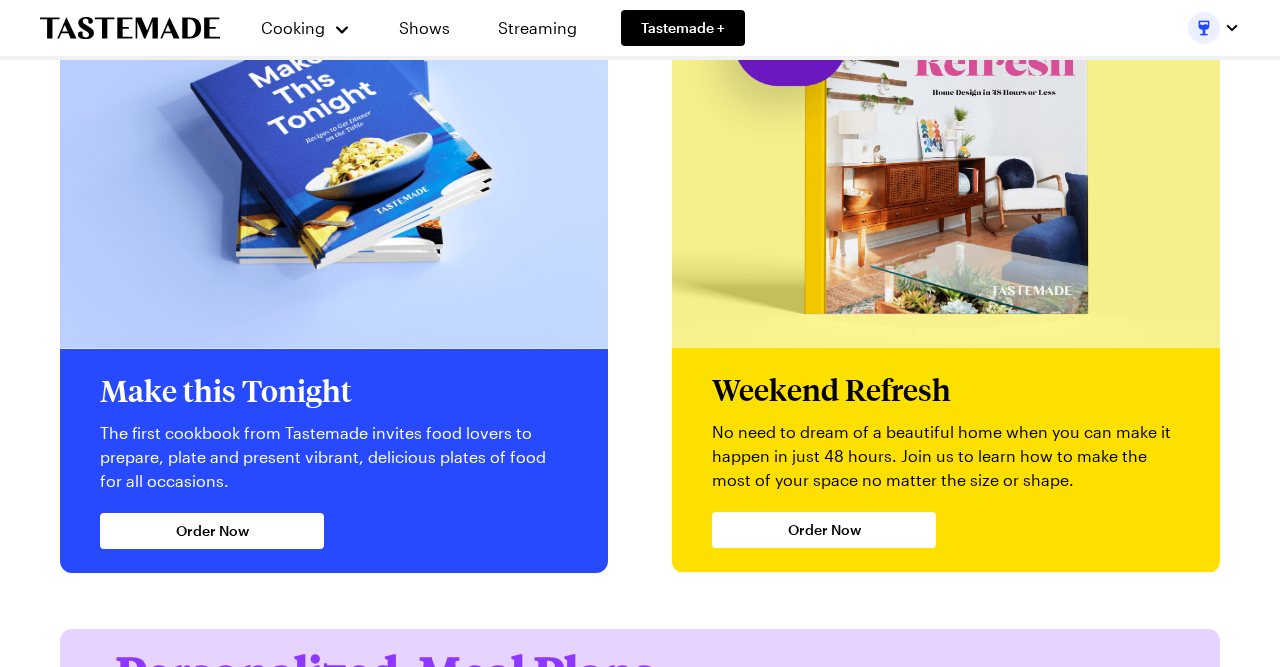 scroll, scrollTop: 0, scrollLeft: 0, axis: both 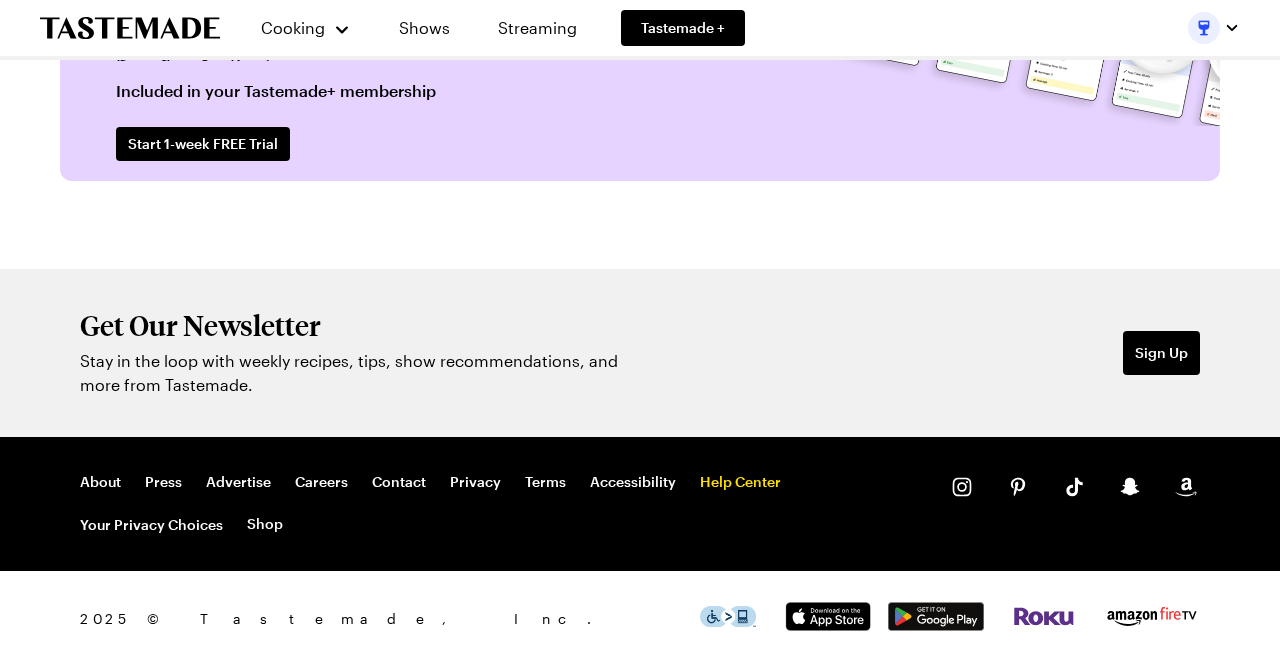 click on "Help Center" at bounding box center (740, 482) 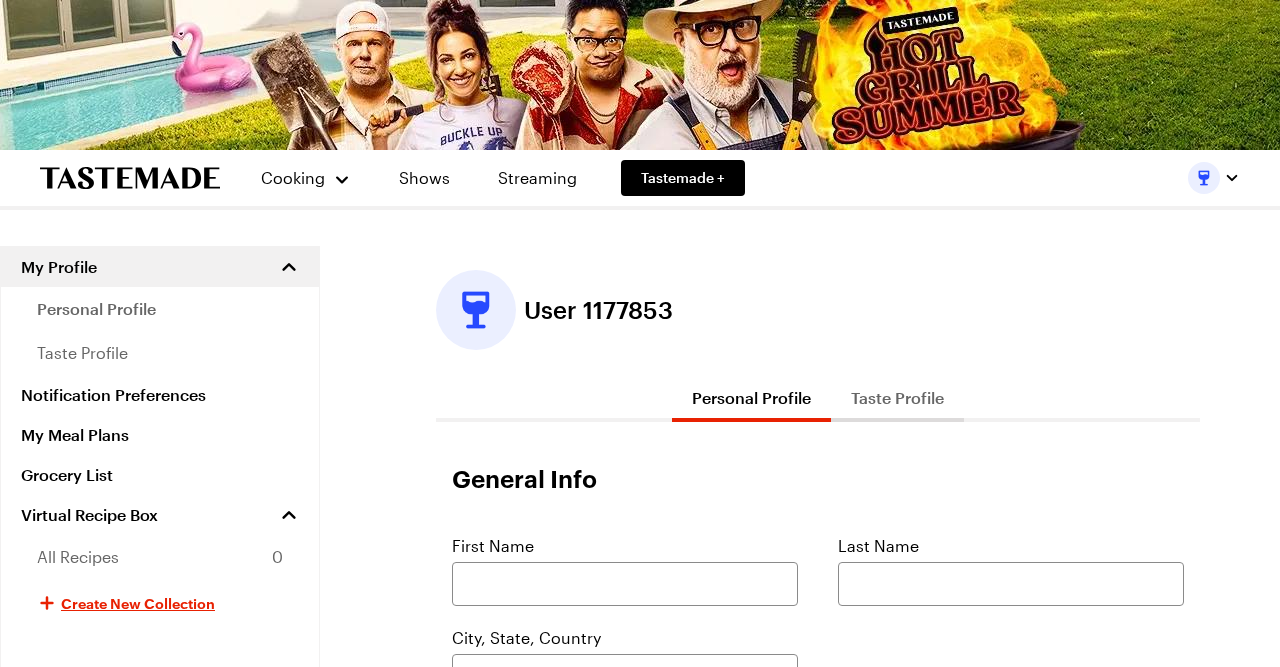 scroll, scrollTop: 0, scrollLeft: 0, axis: both 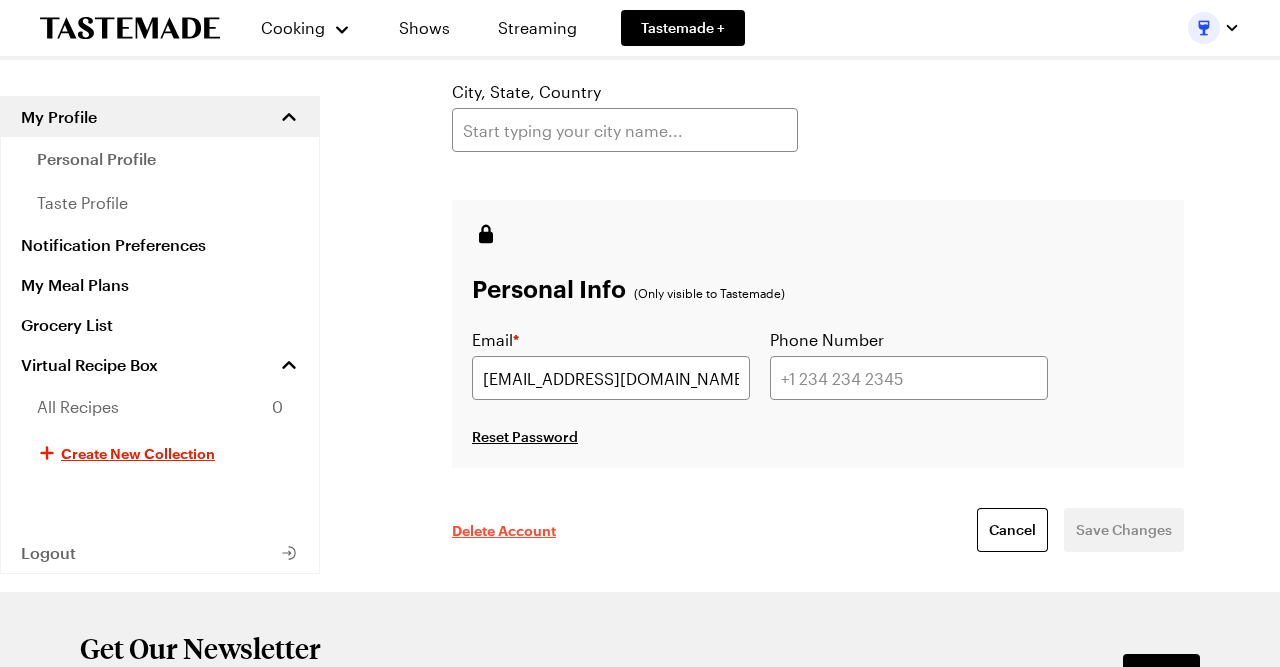 click on "Delete Account" at bounding box center [504, 530] 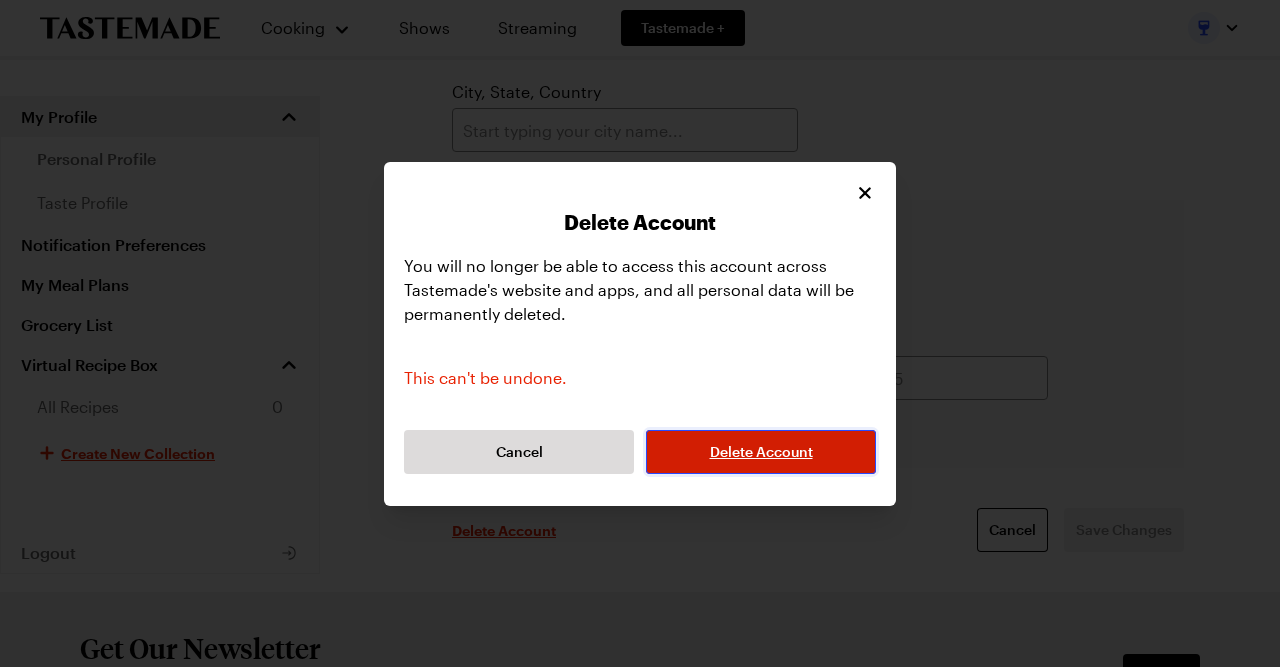 click on "Delete Account" at bounding box center (761, 452) 